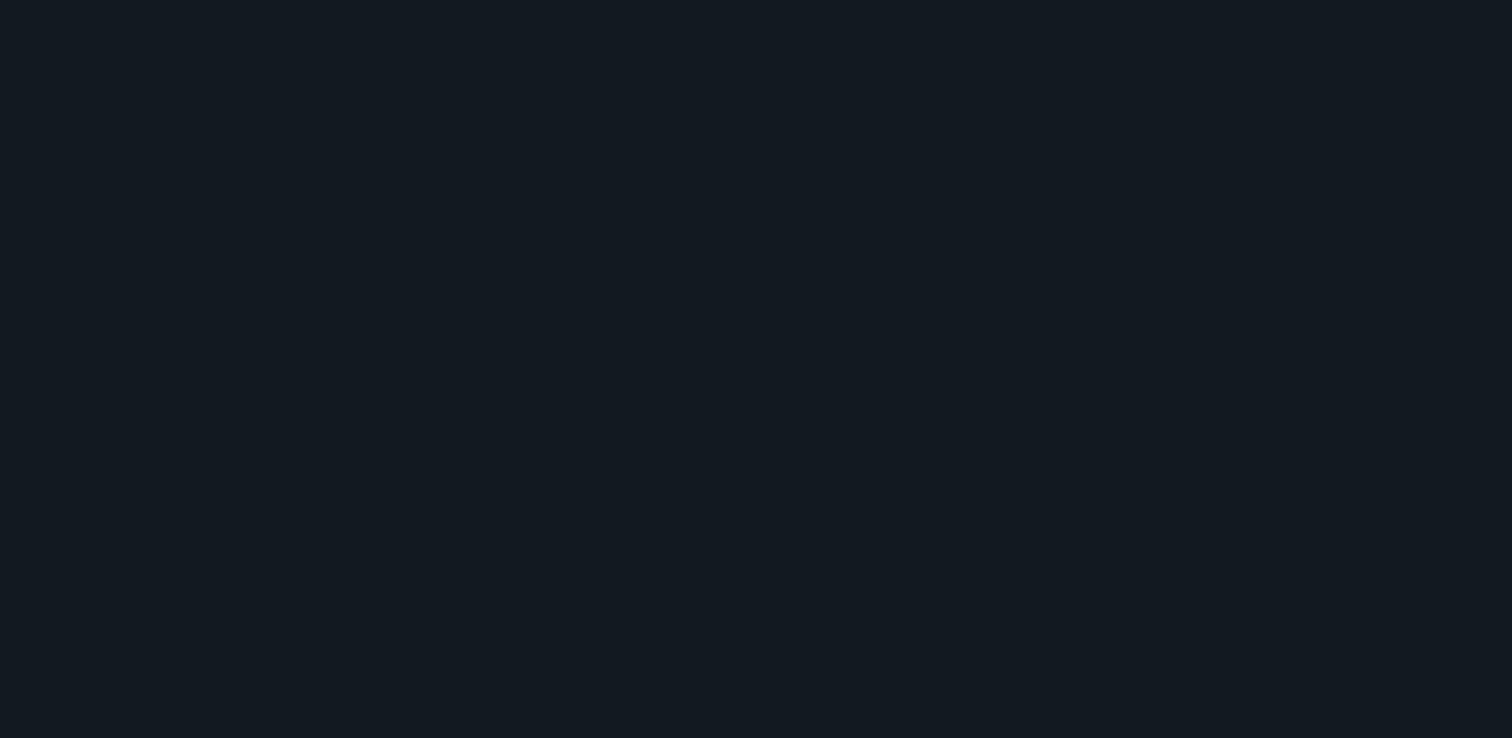 scroll, scrollTop: 0, scrollLeft: 0, axis: both 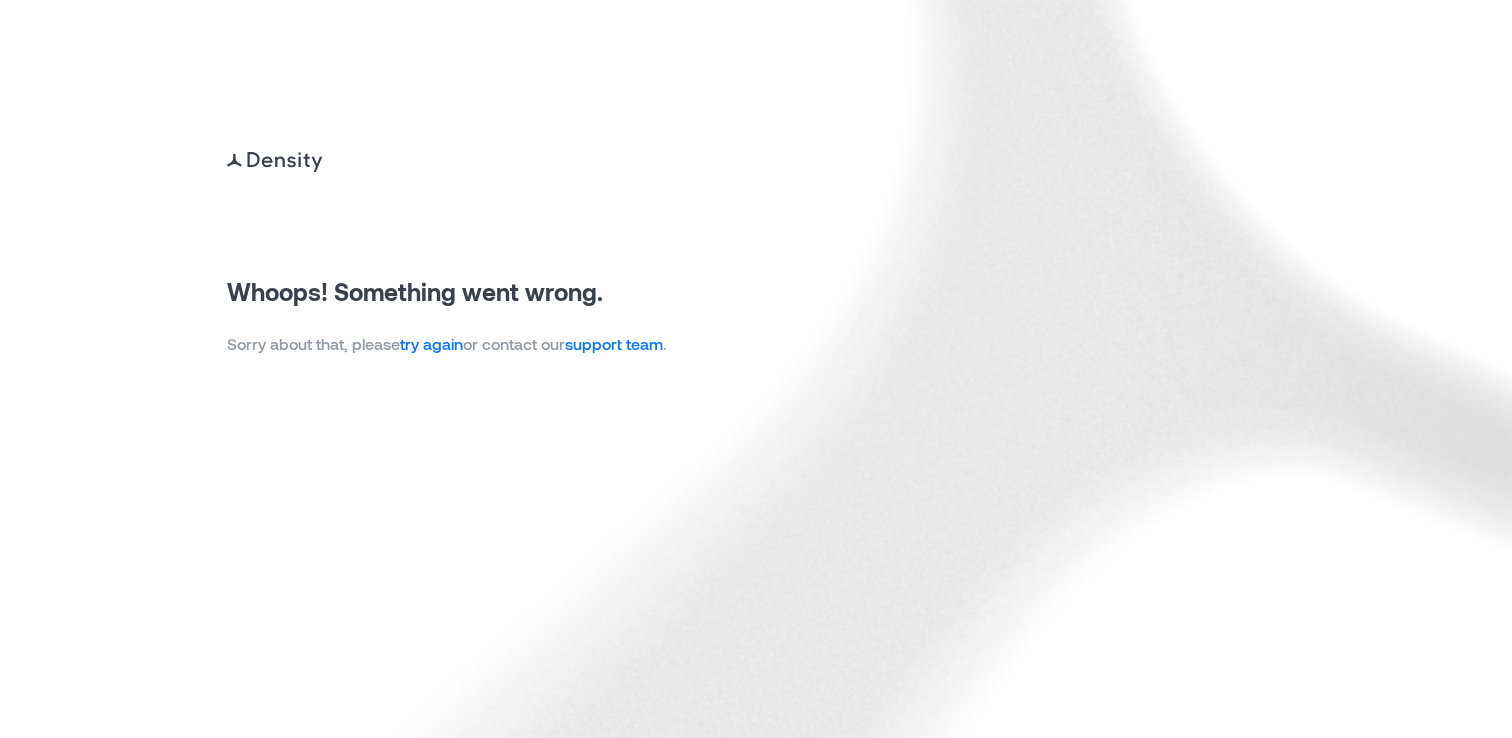 click on "try again" at bounding box center [431, 343] 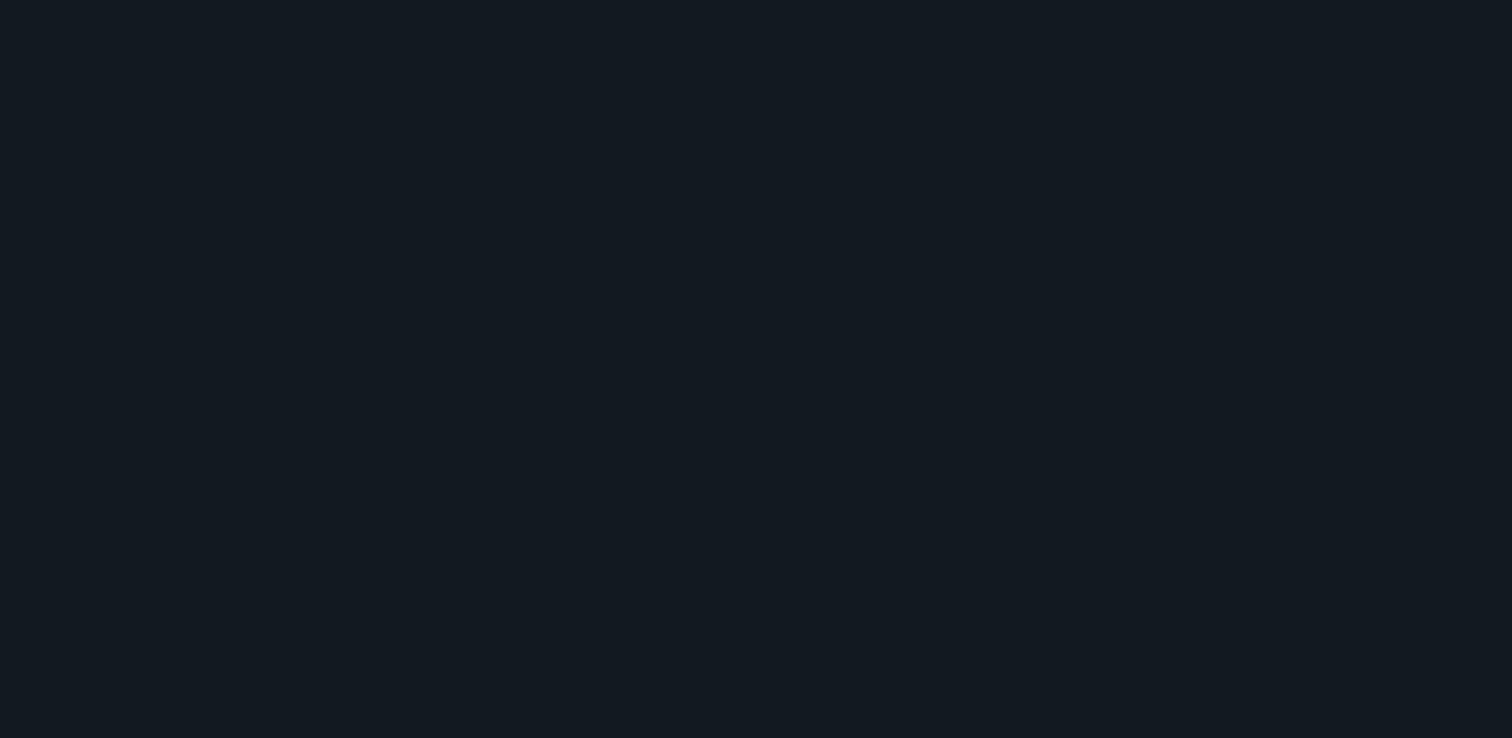 scroll, scrollTop: 0, scrollLeft: 0, axis: both 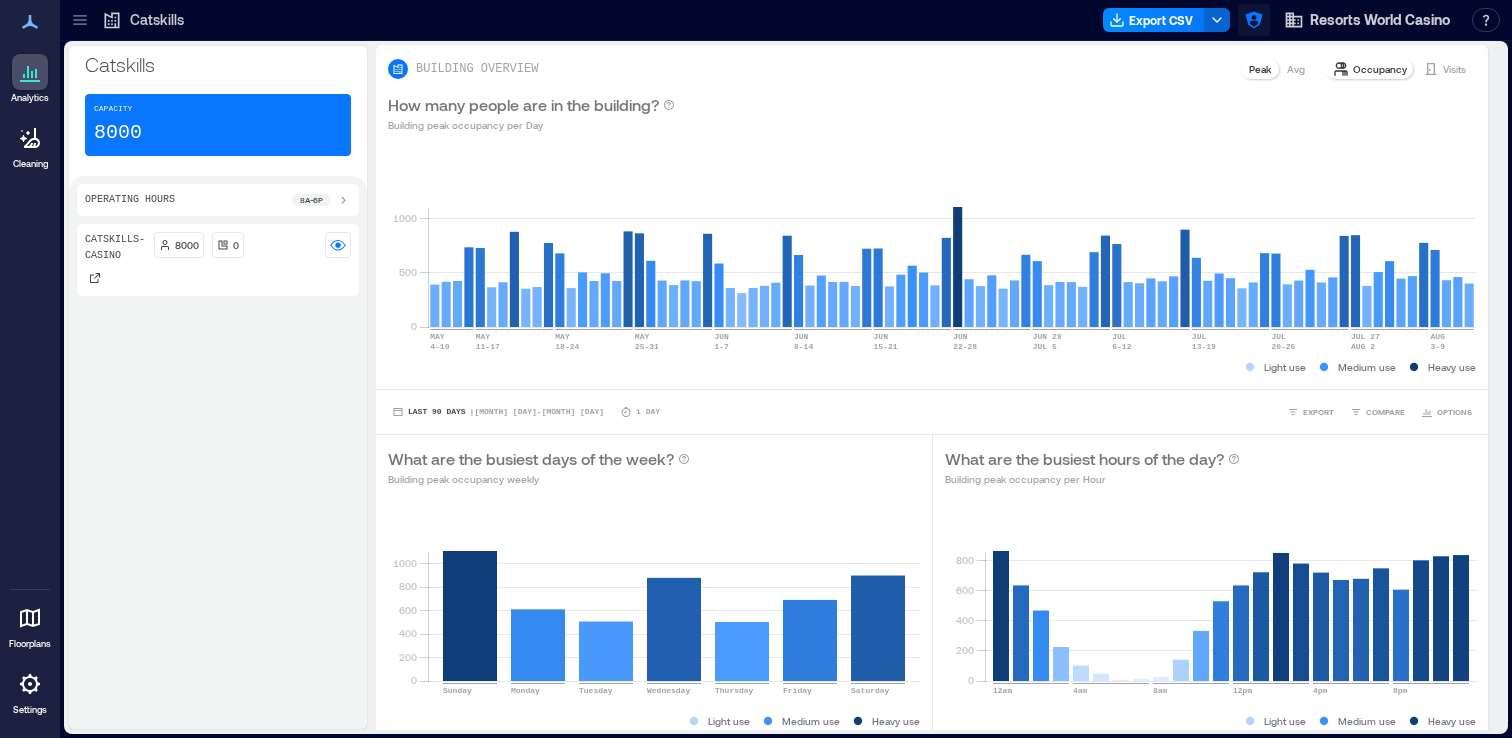 click at bounding box center (1254, 20) 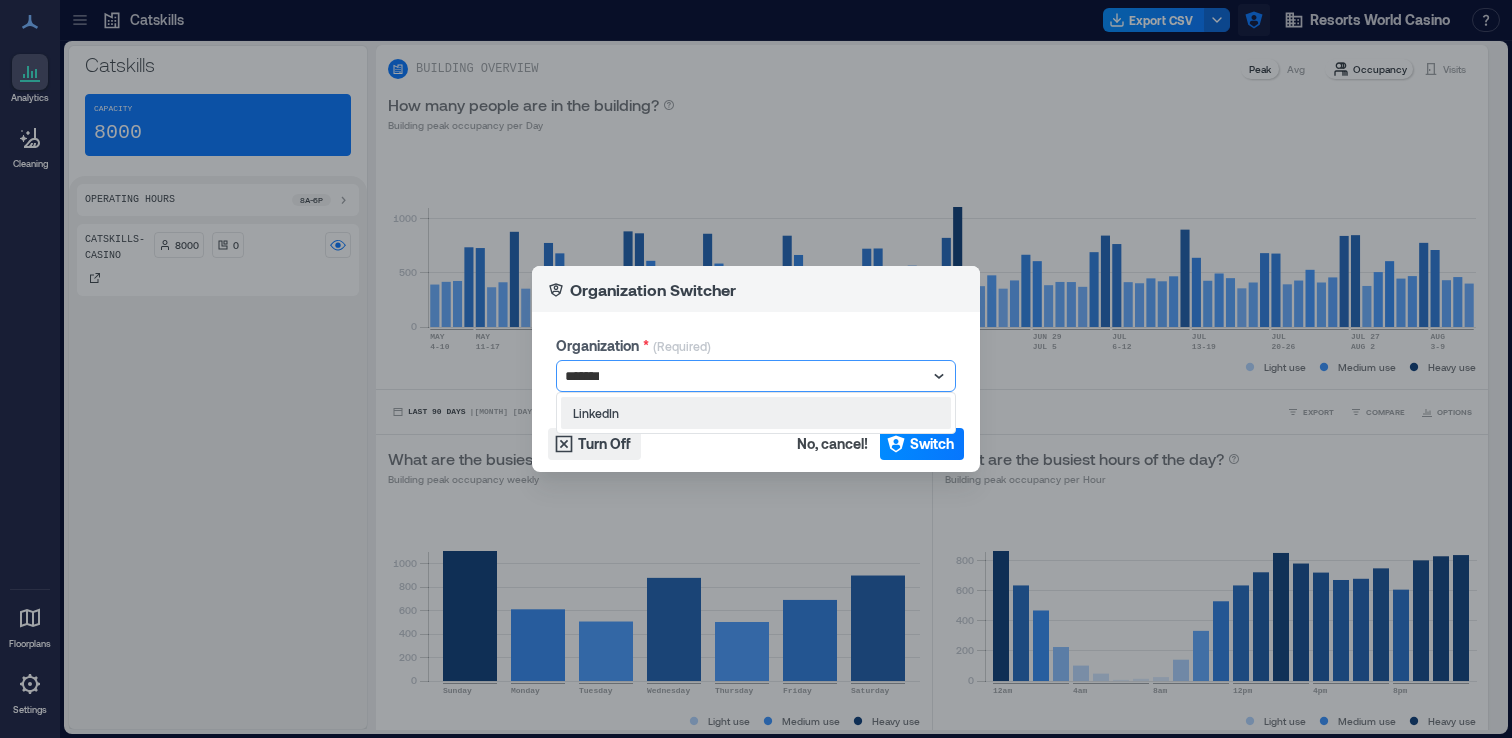 type on "********" 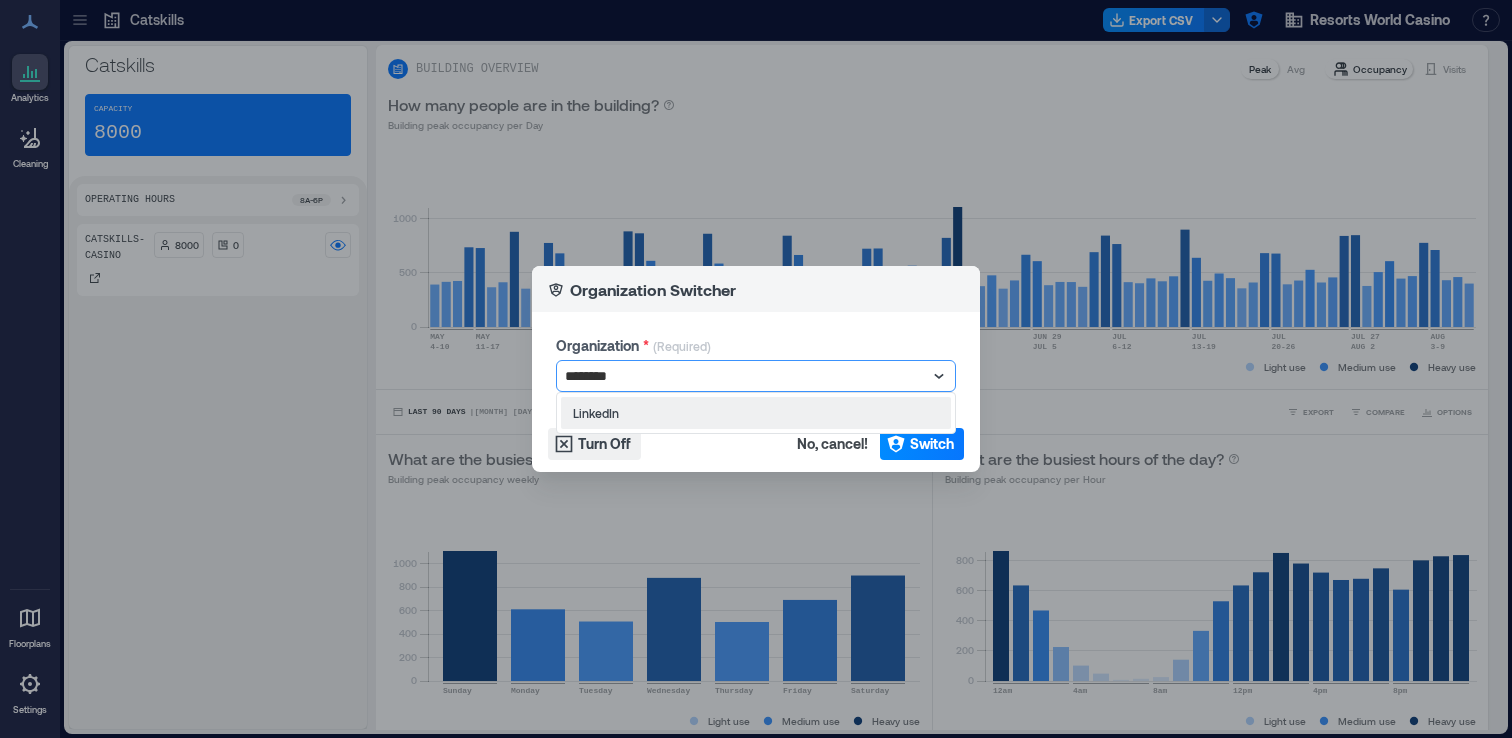 click on "LinkedIn" at bounding box center (756, 413) 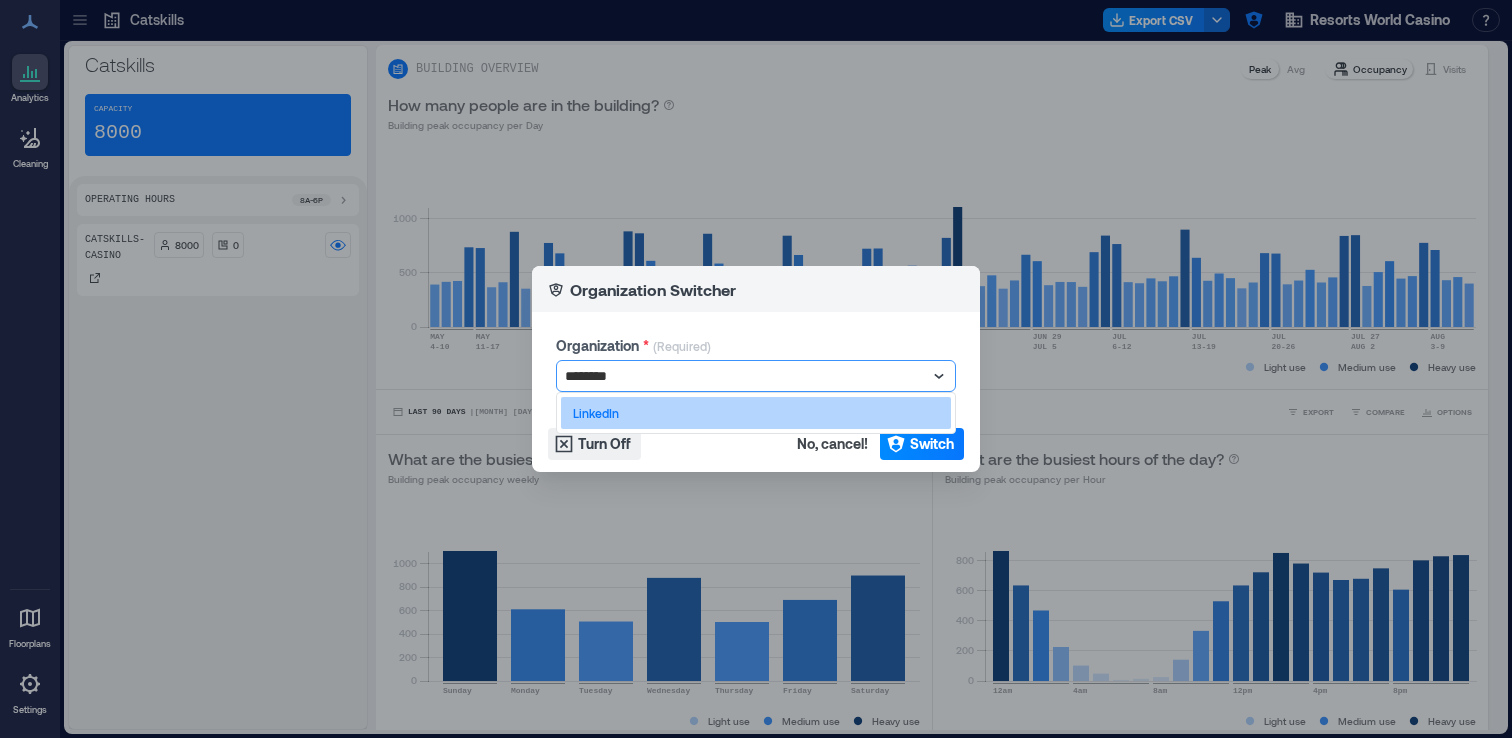 click on "LinkedIn" at bounding box center (756, 413) 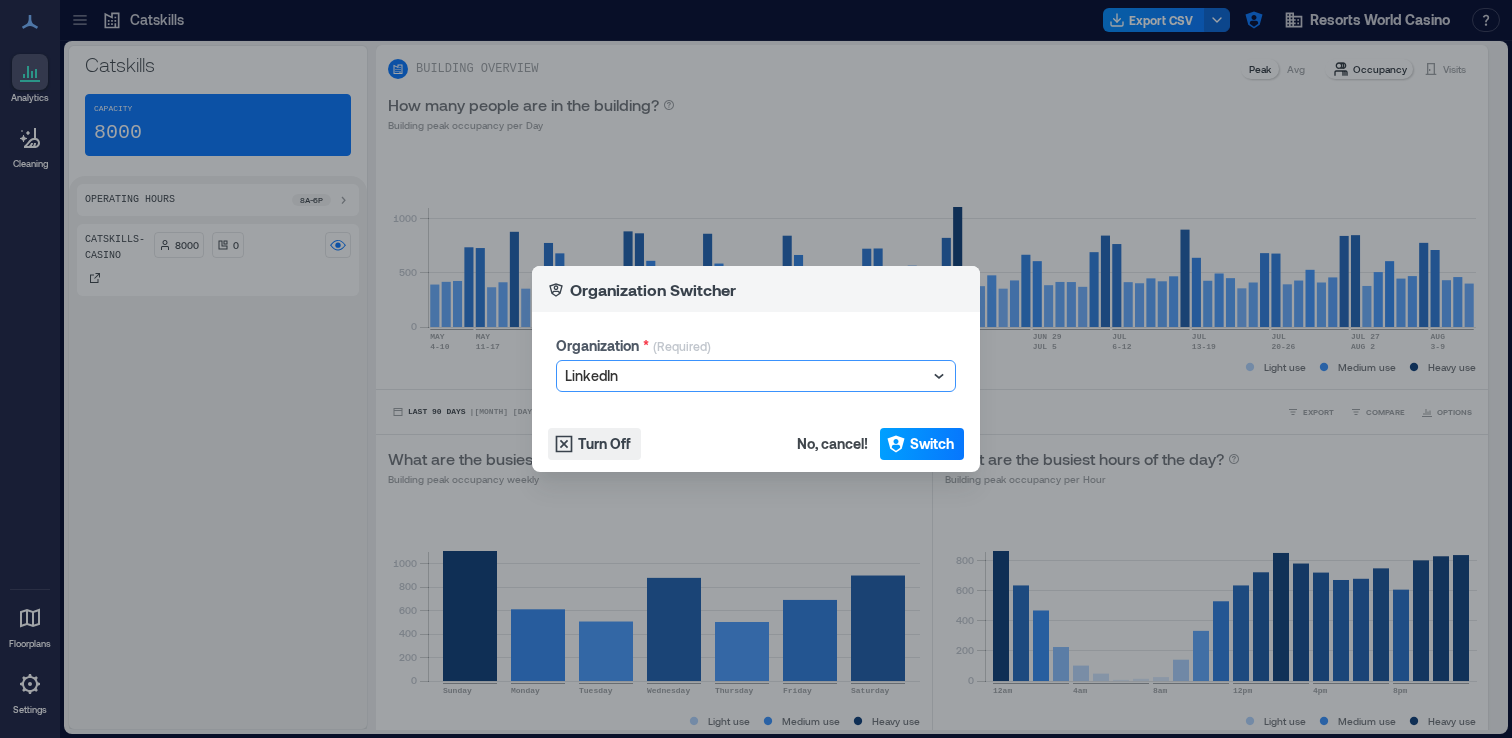 click on "Switch" at bounding box center (932, 444) 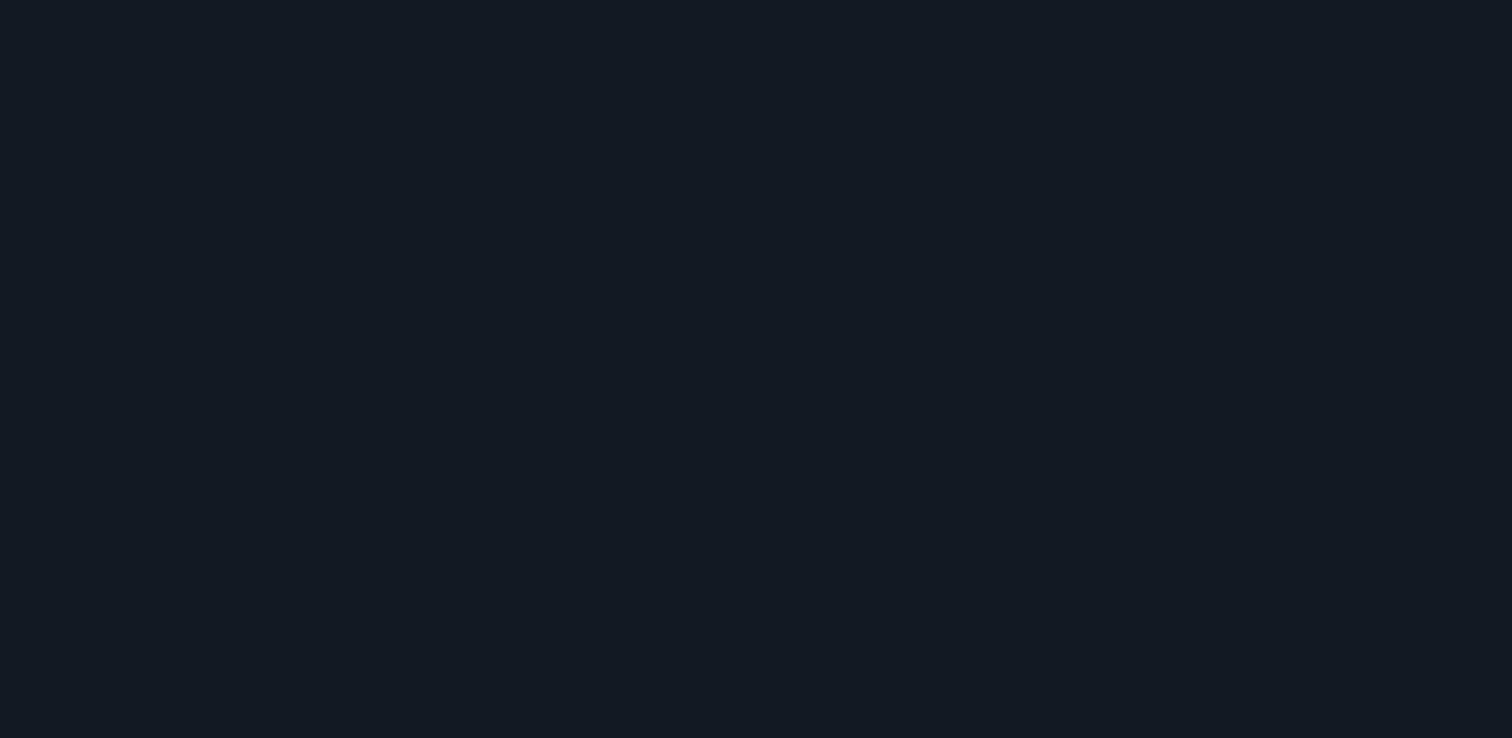 scroll, scrollTop: 0, scrollLeft: 0, axis: both 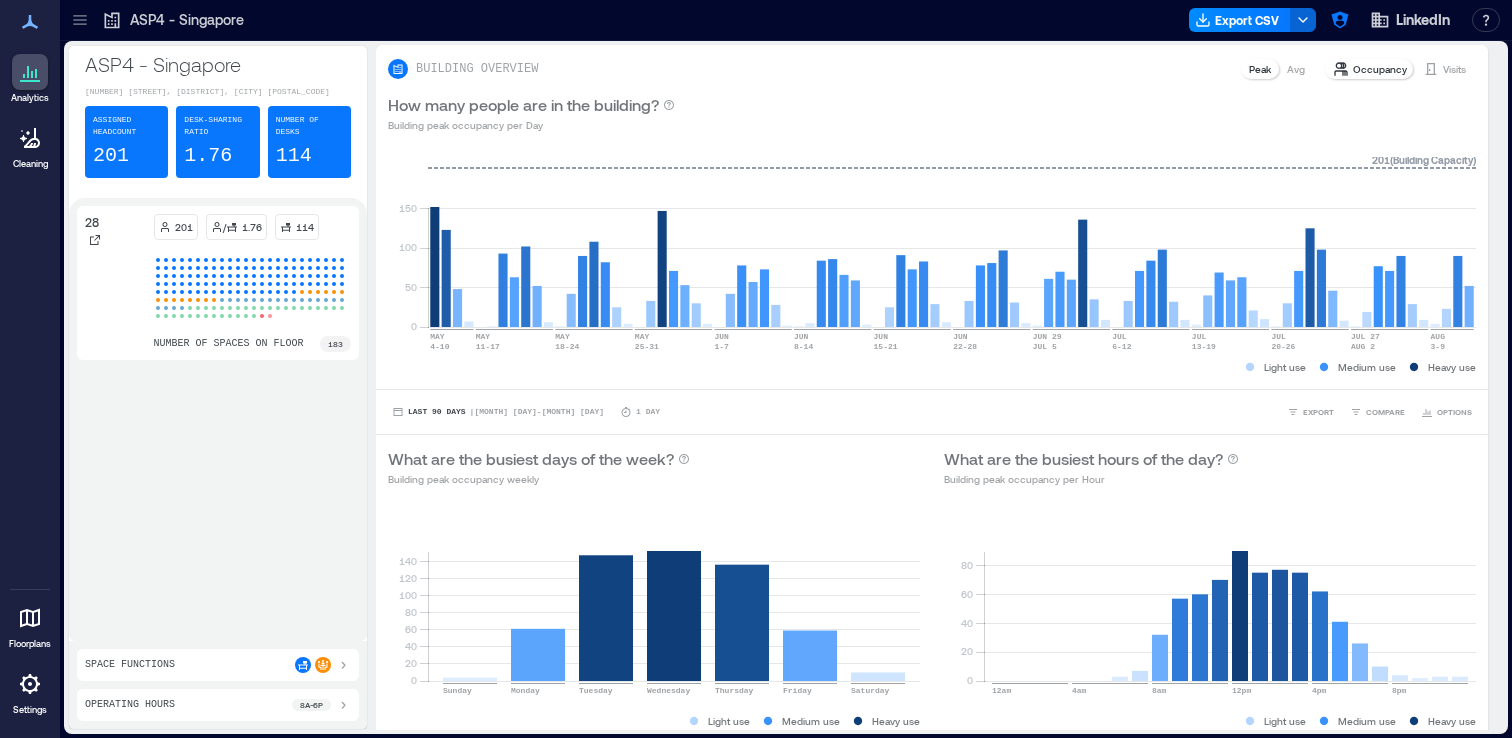 click on "Floorplans" at bounding box center [30, 625] 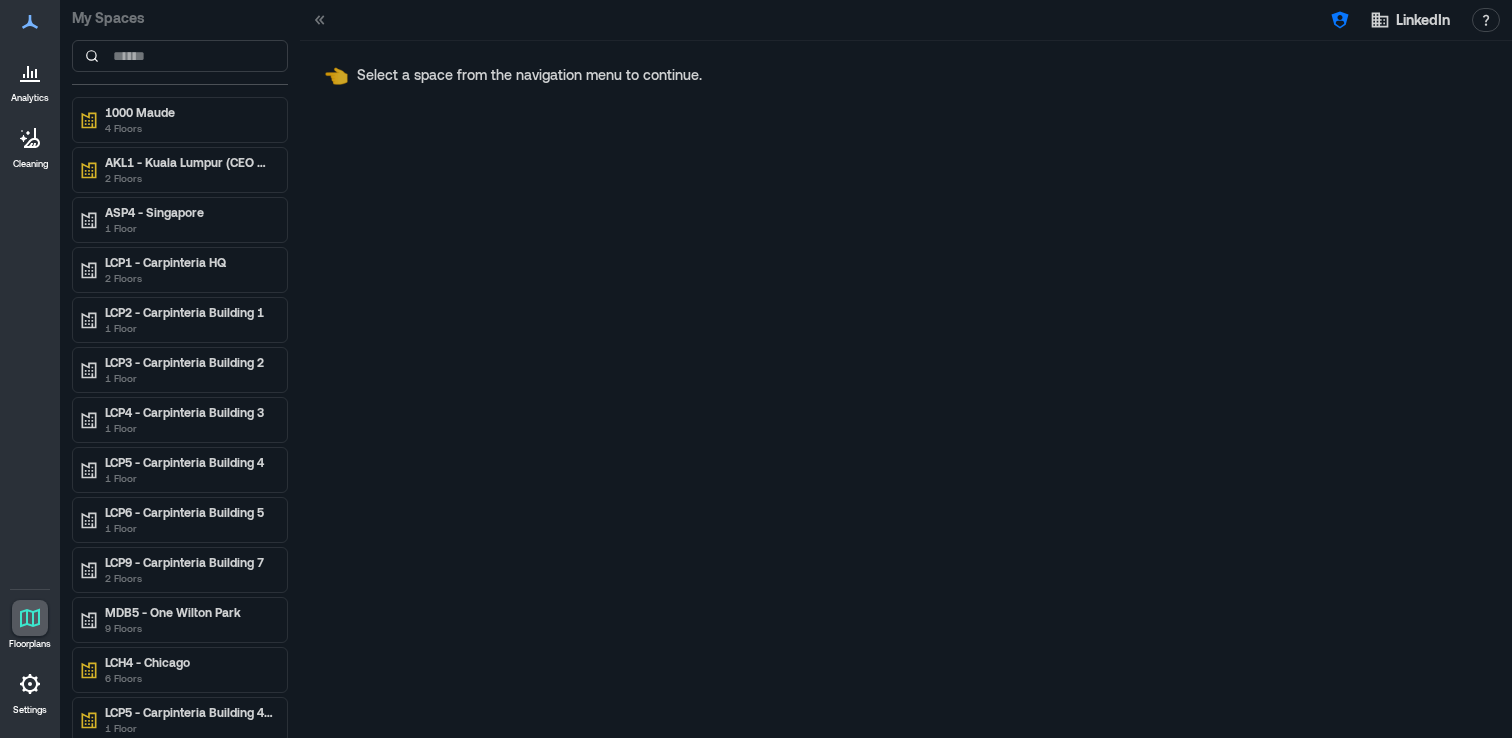 click at bounding box center [30, 72] 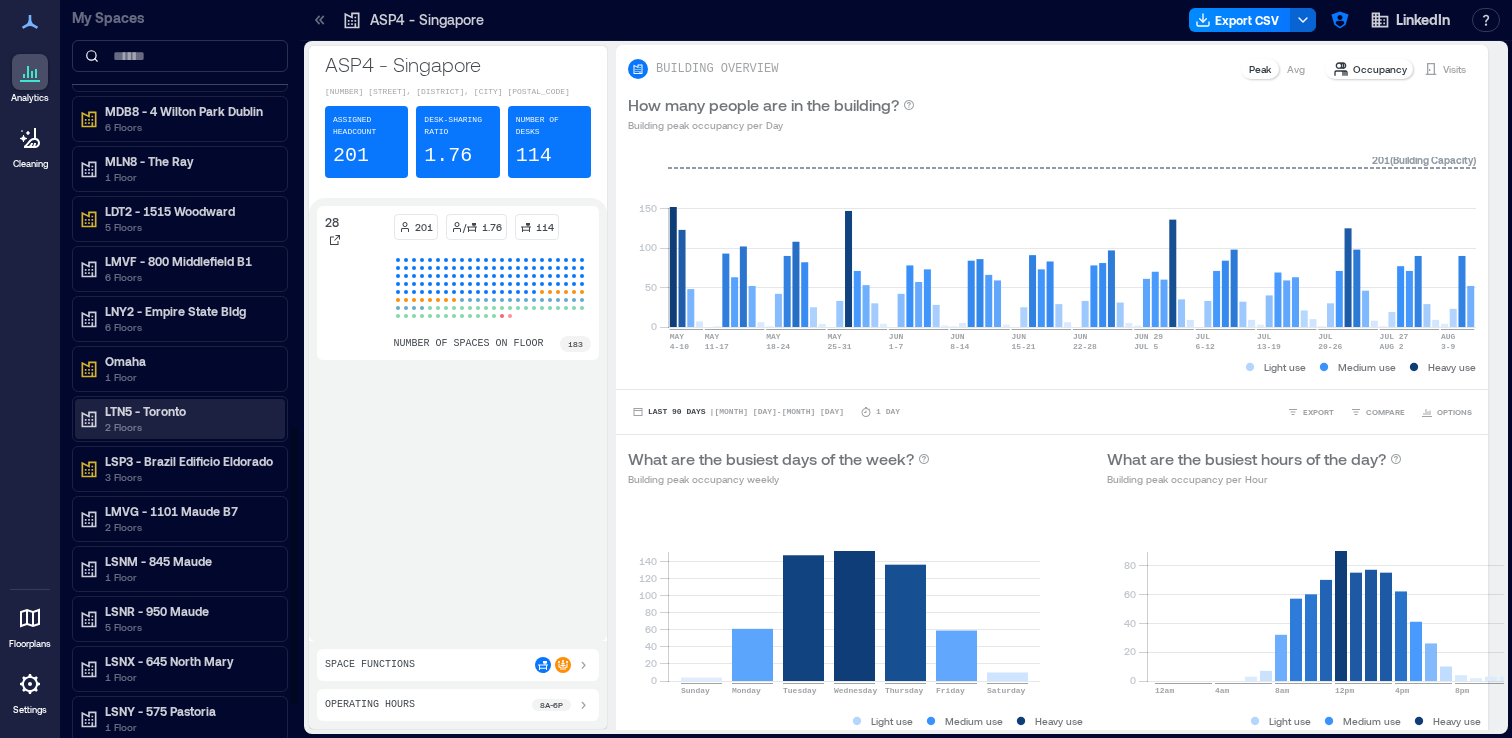 scroll, scrollTop: 1183, scrollLeft: 0, axis: vertical 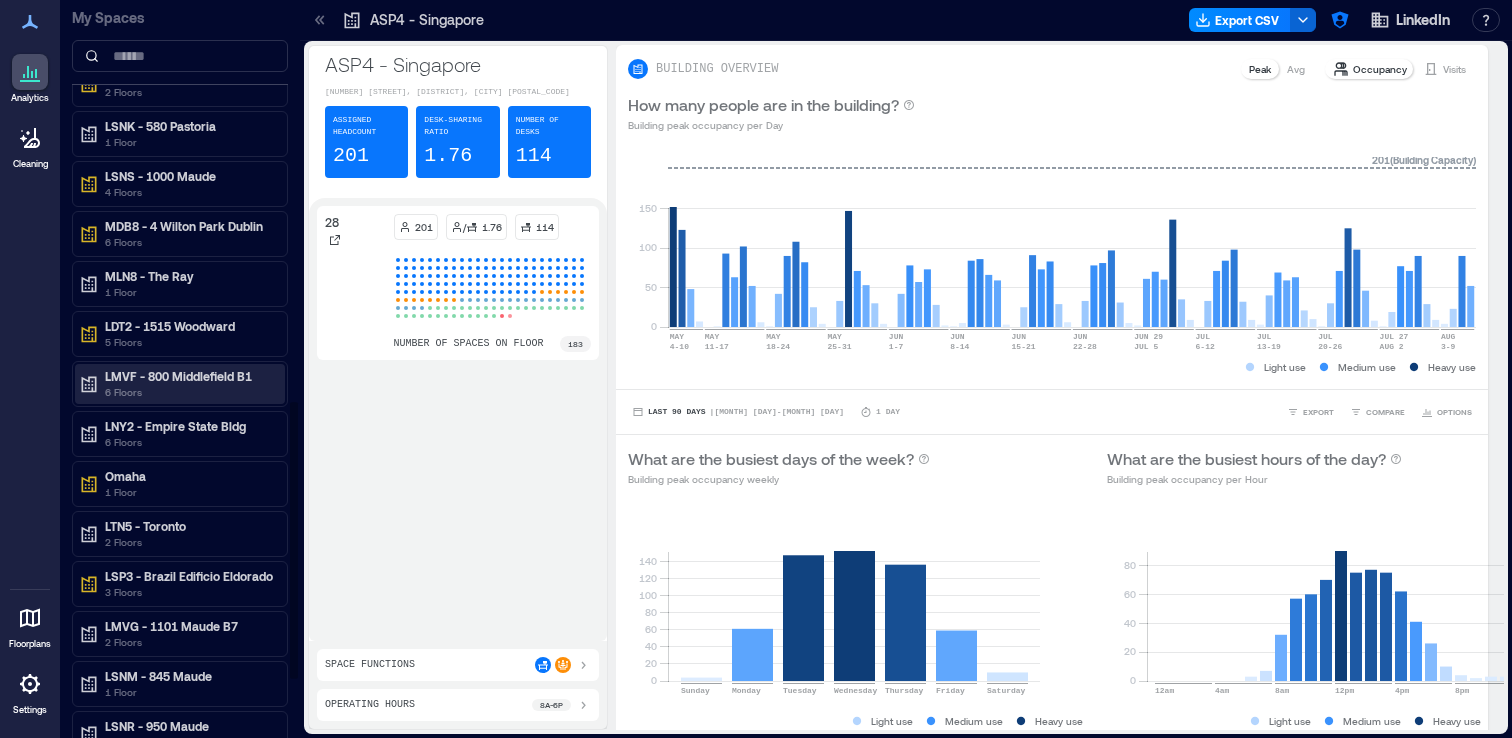 click on "LMVF - 800 Middlefield B1" at bounding box center (189, 376) 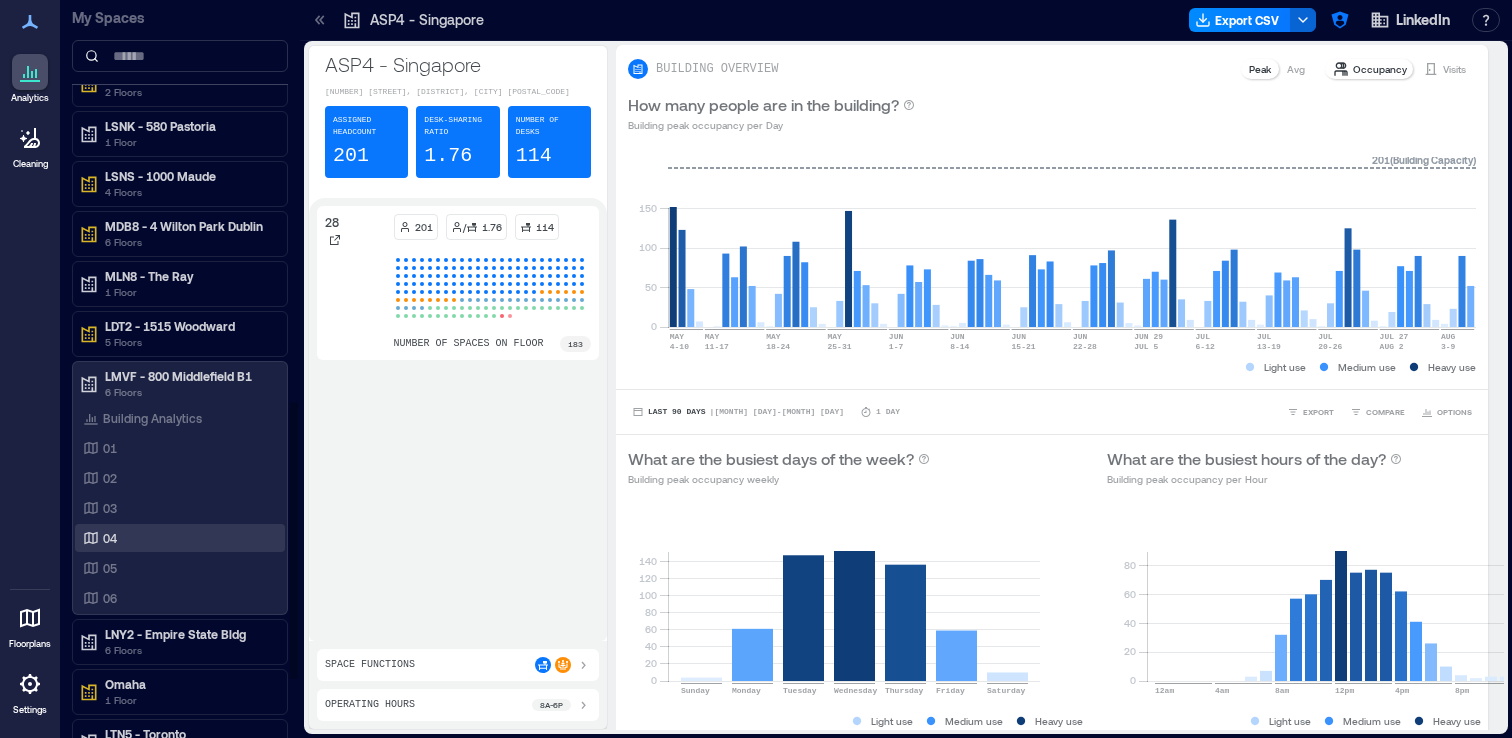 click on "04" at bounding box center [176, 538] 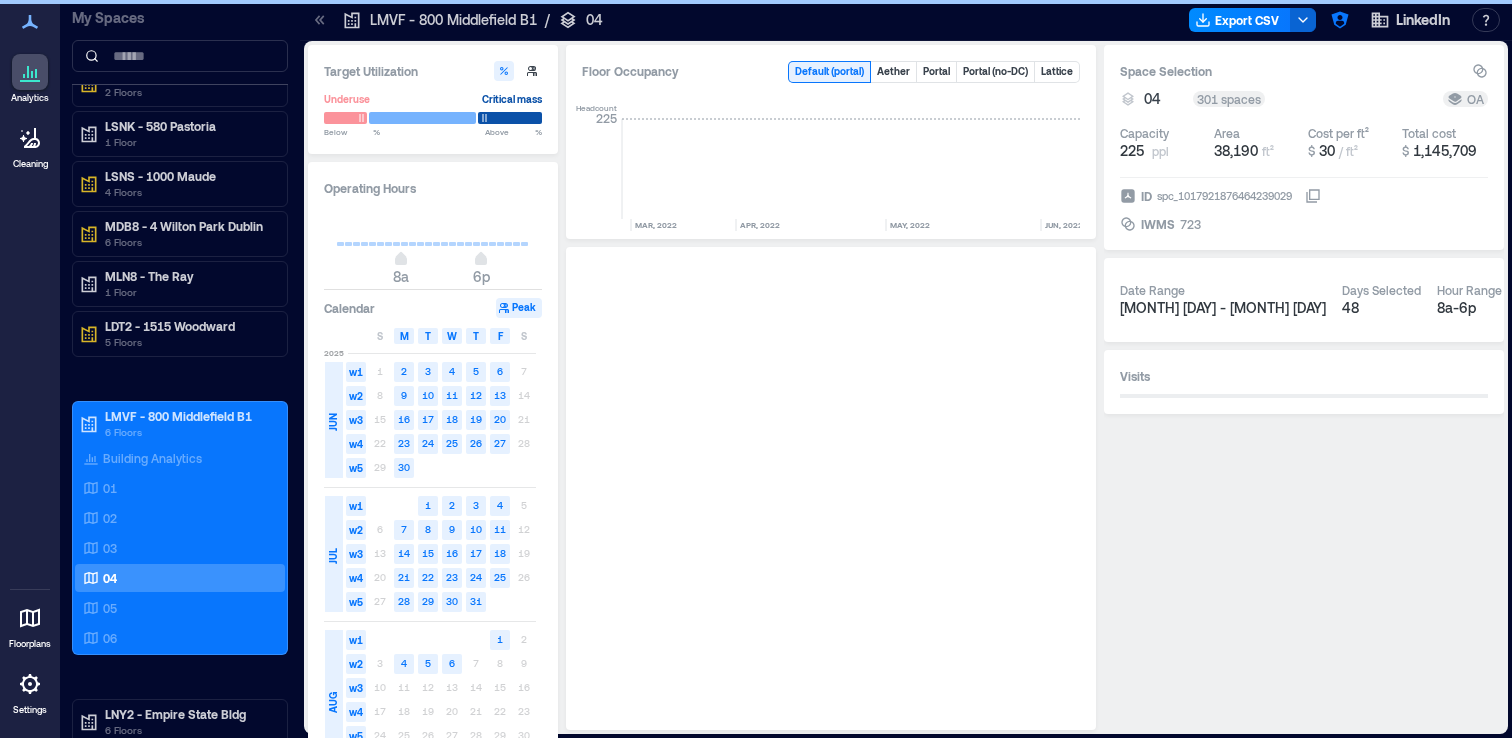 scroll, scrollTop: 986, scrollLeft: 0, axis: vertical 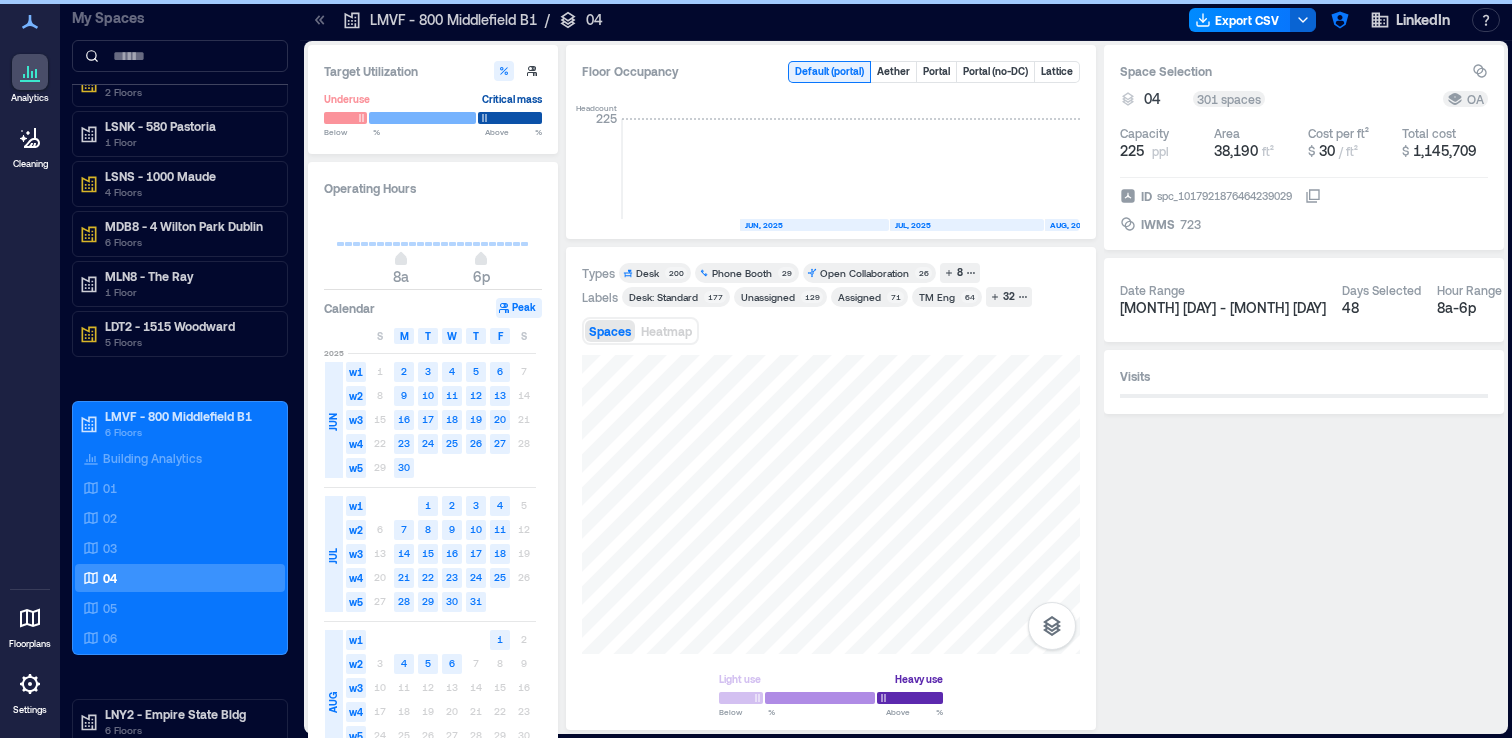 click 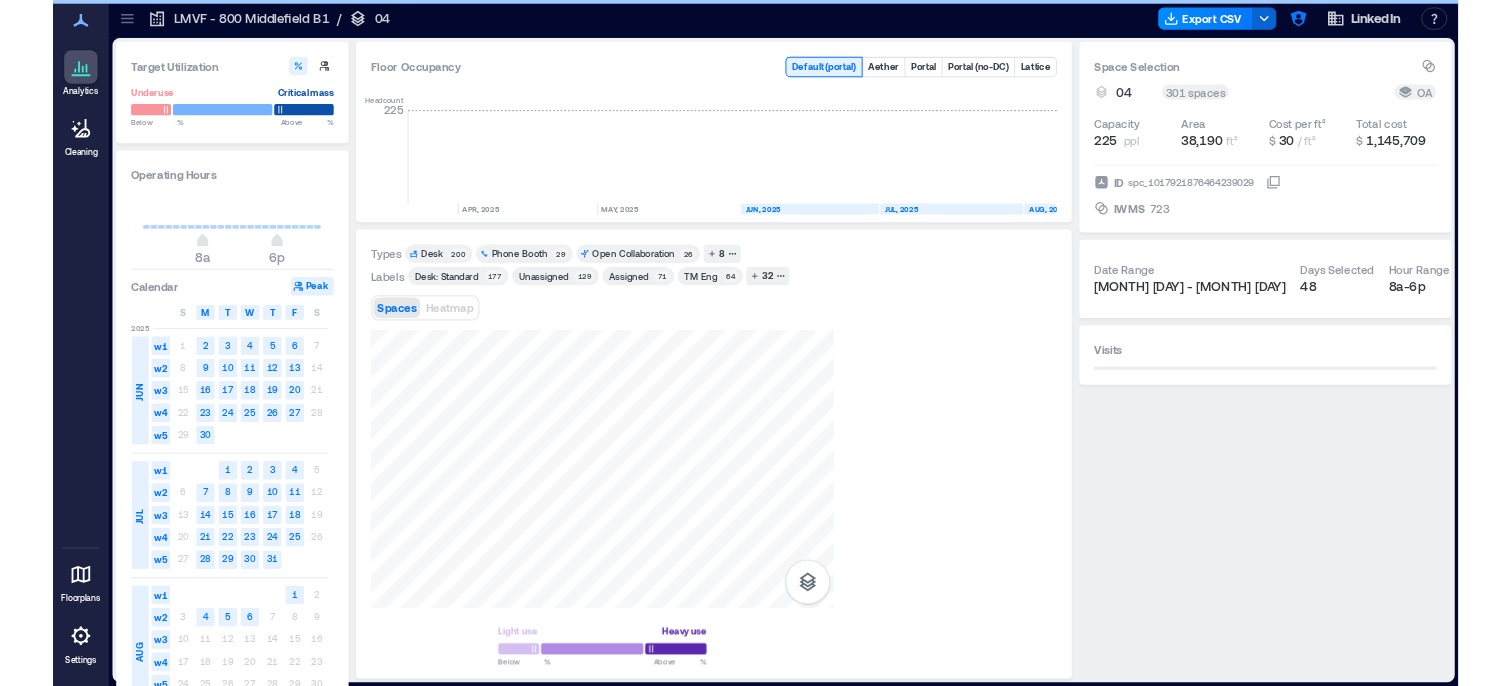 scroll, scrollTop: 0, scrollLeft: 5540, axis: horizontal 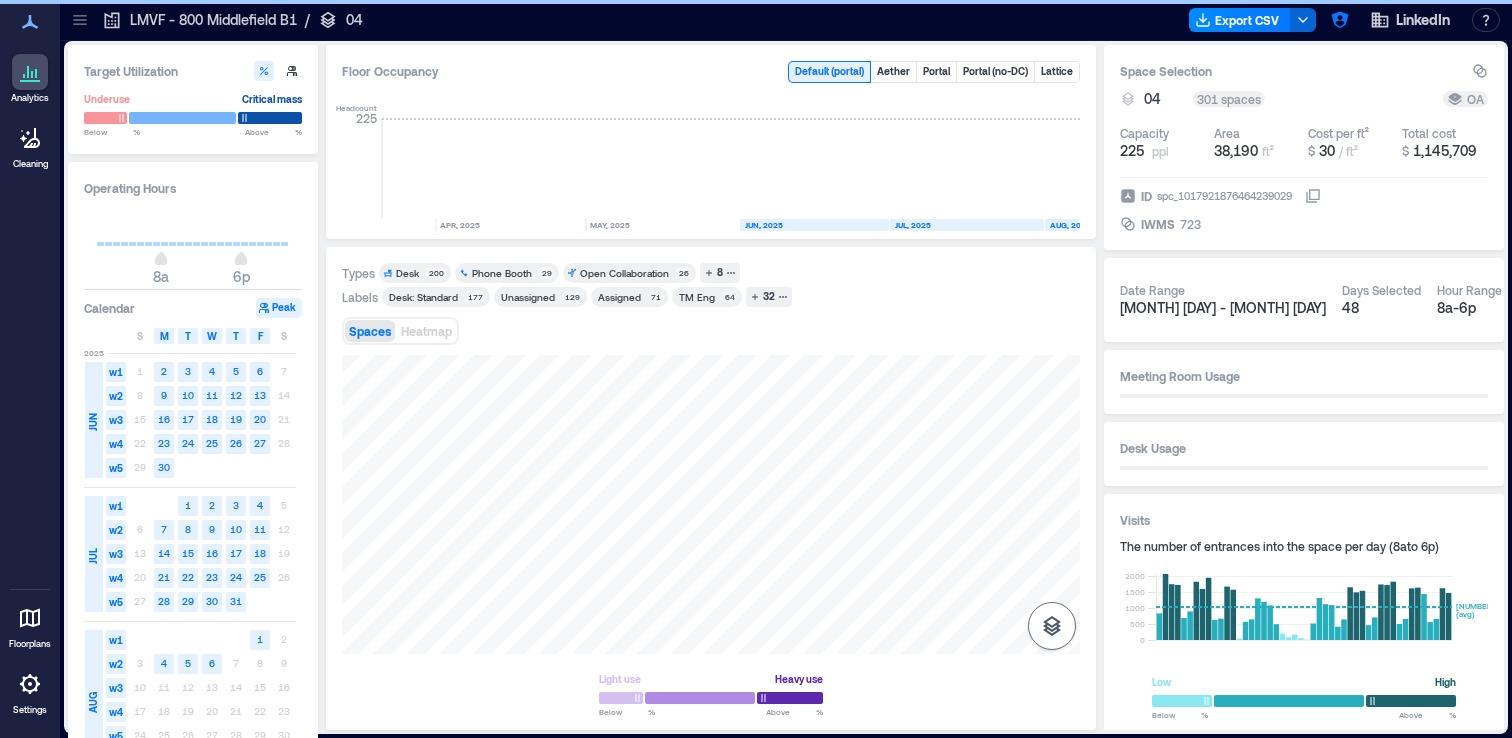 click 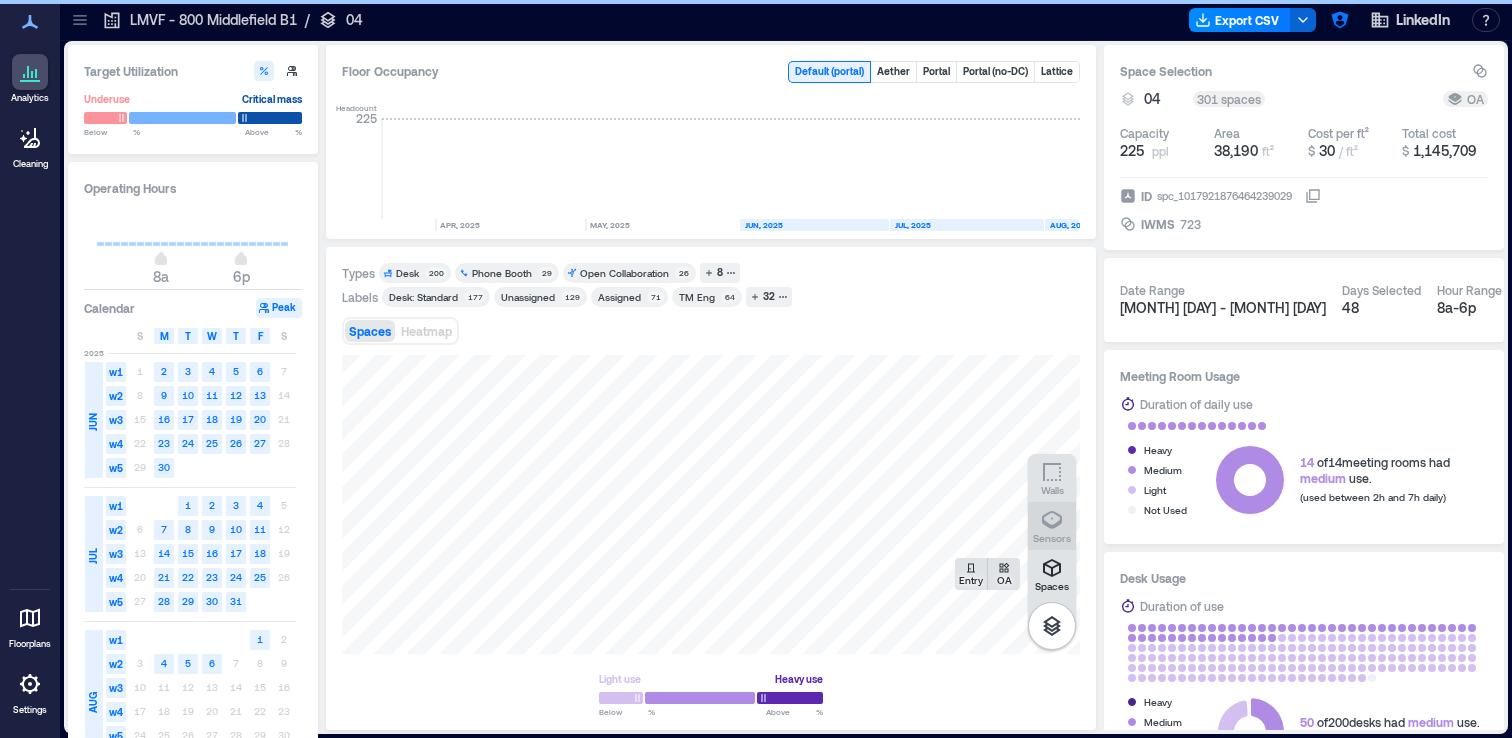 click 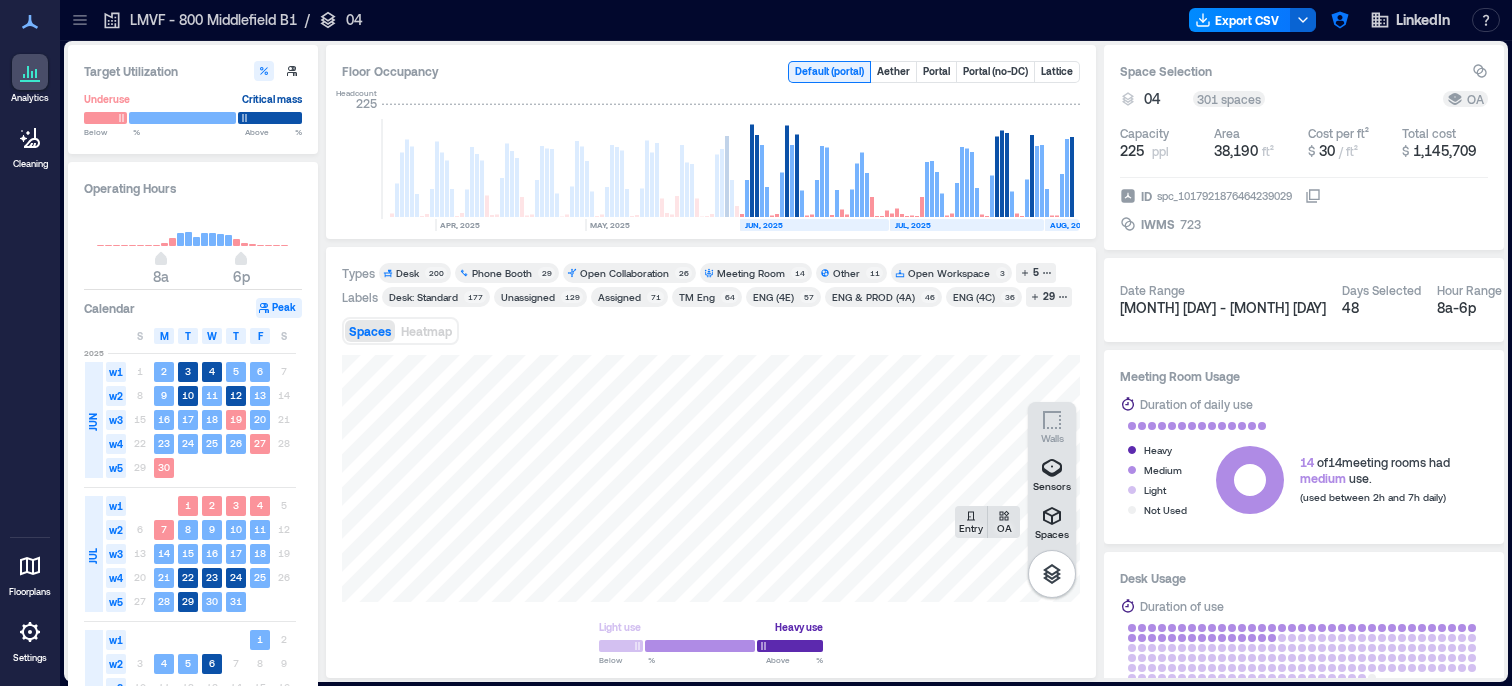 click on "Types Desk 200 Phone Booth 29 Open Collaboration 26 Meeting Room 14 Other 11 Open Workspace 3 5 Labels Desk: Standard 177 Unassigned 129 Assigned 71 TM Eng 64 ENG (4E) 57 ENG & PROD (4A) 46 ENG (4C) 36 29 Spaces Heatmap Spaces Entry OA Sensors Walls Light use Heavy use Below   ** % Above   ** %" at bounding box center (711, 462) 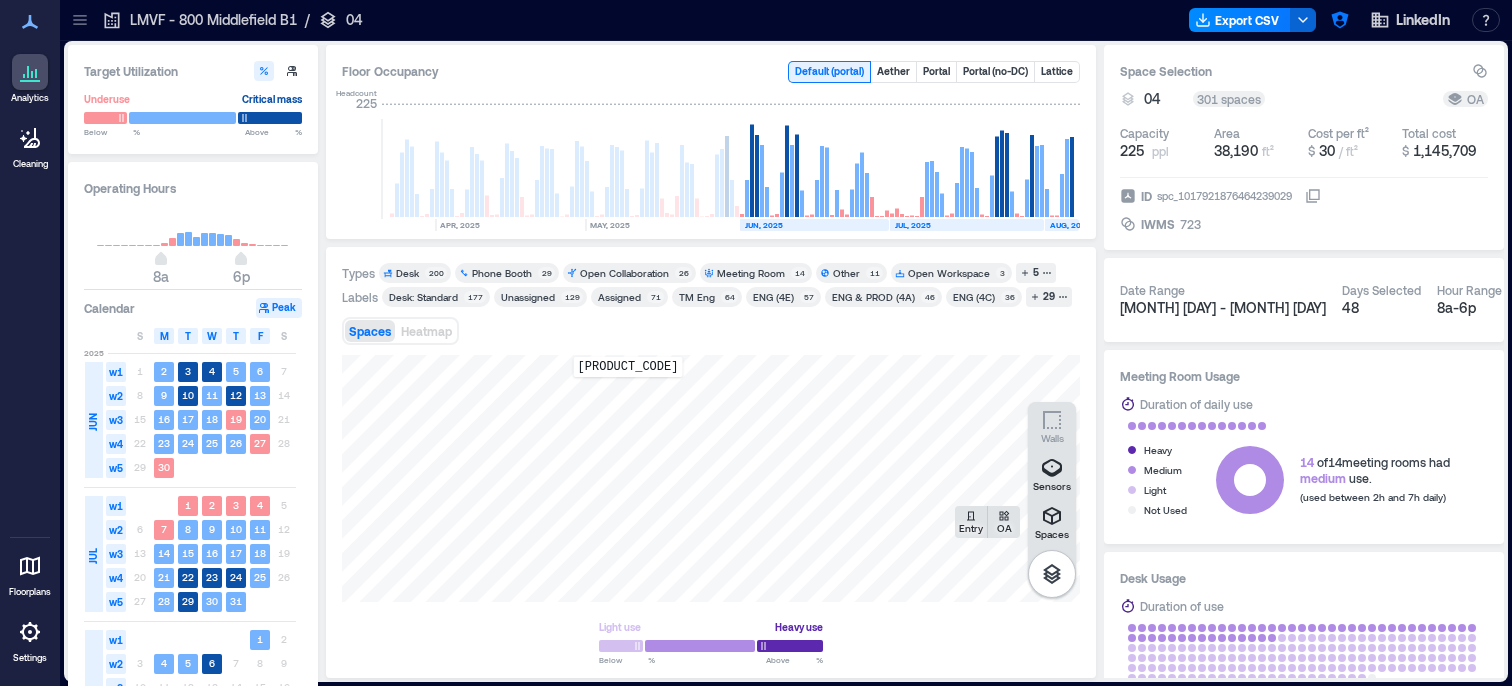 click on "[PRODUCT_CODE]" at bounding box center (711, 478) 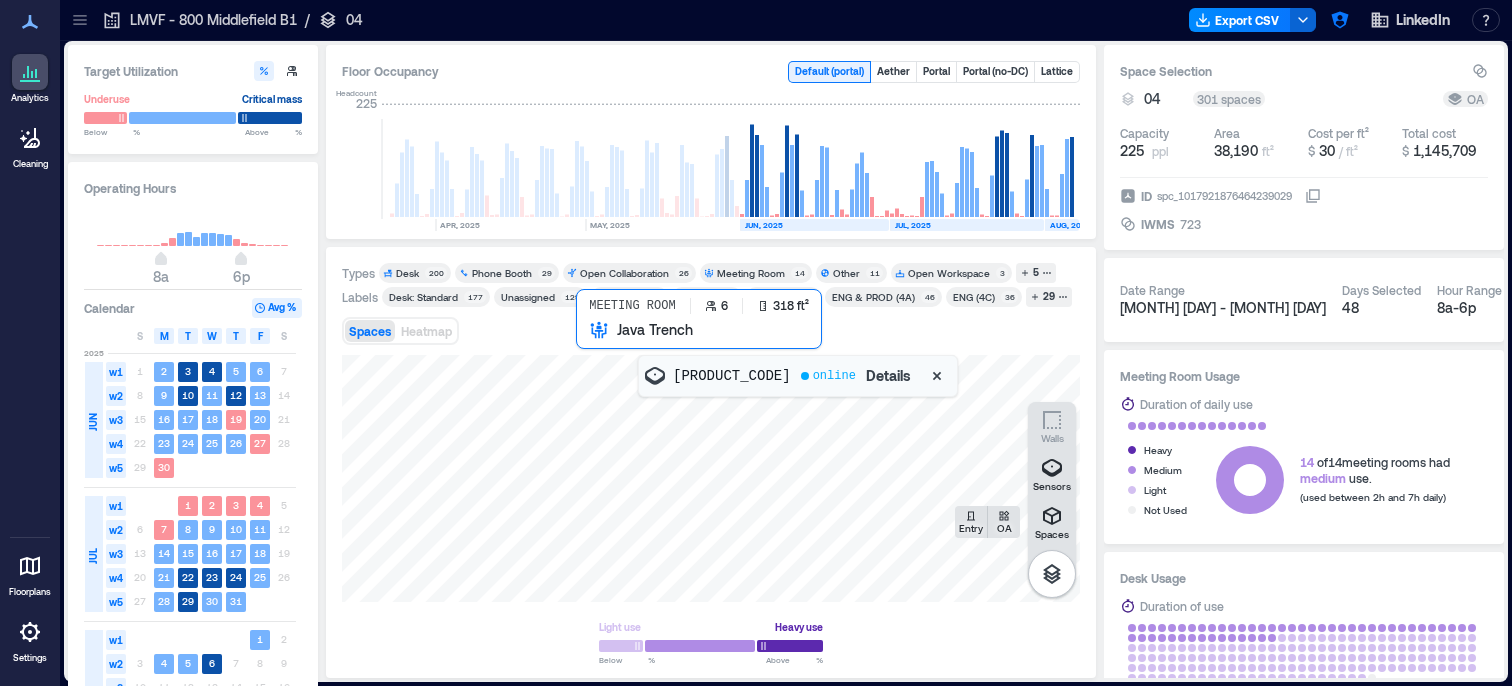 click at bounding box center [711, 478] 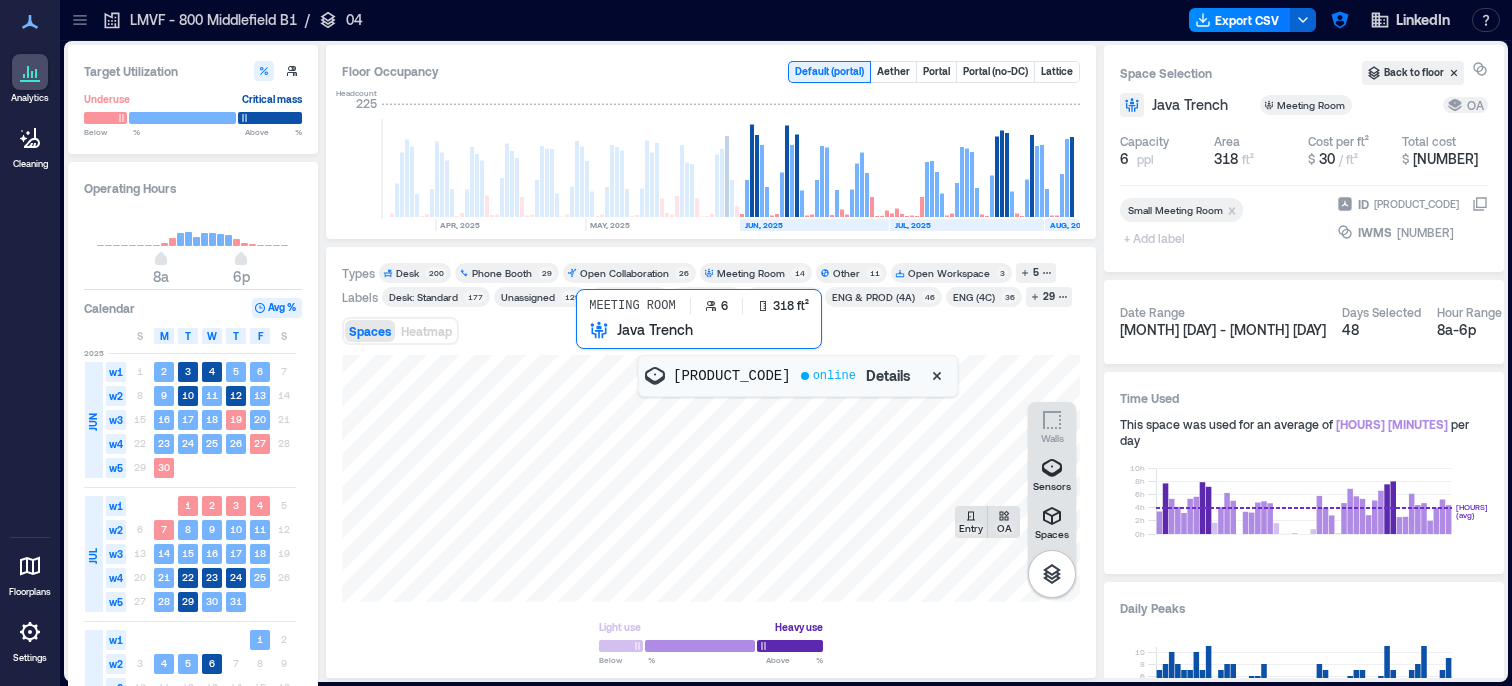 click at bounding box center [711, 478] 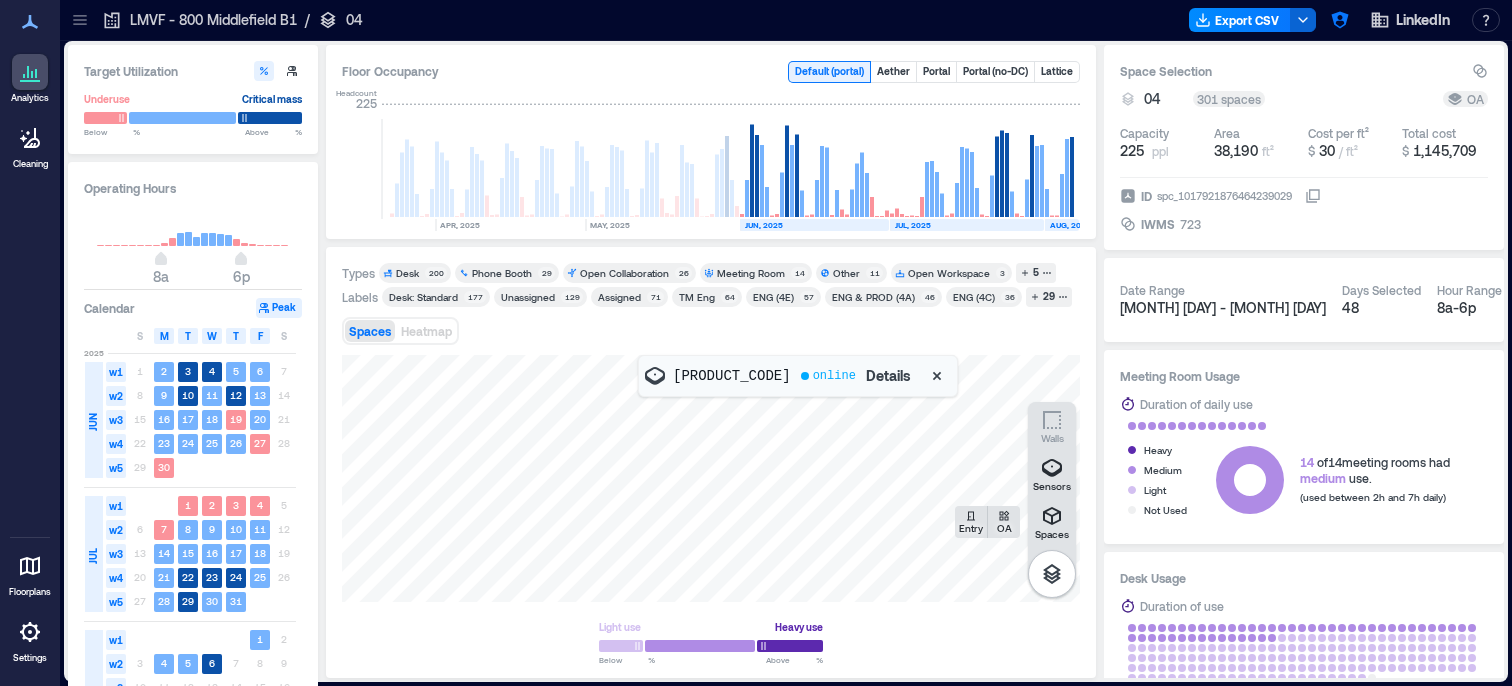 drag, startPoint x: 906, startPoint y: 582, endPoint x: 793, endPoint y: 524, distance: 127.01575 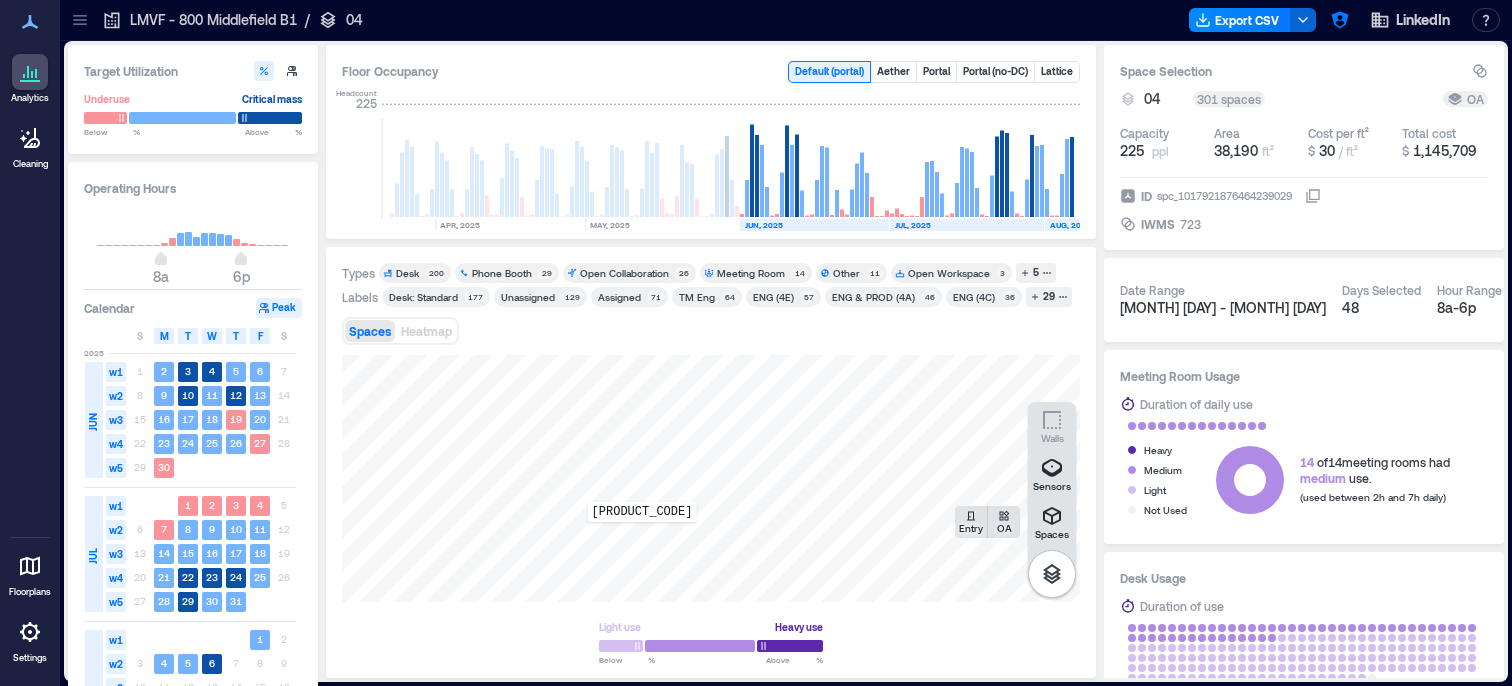 click on "[PRODUCT_CODE]" at bounding box center (711, 478) 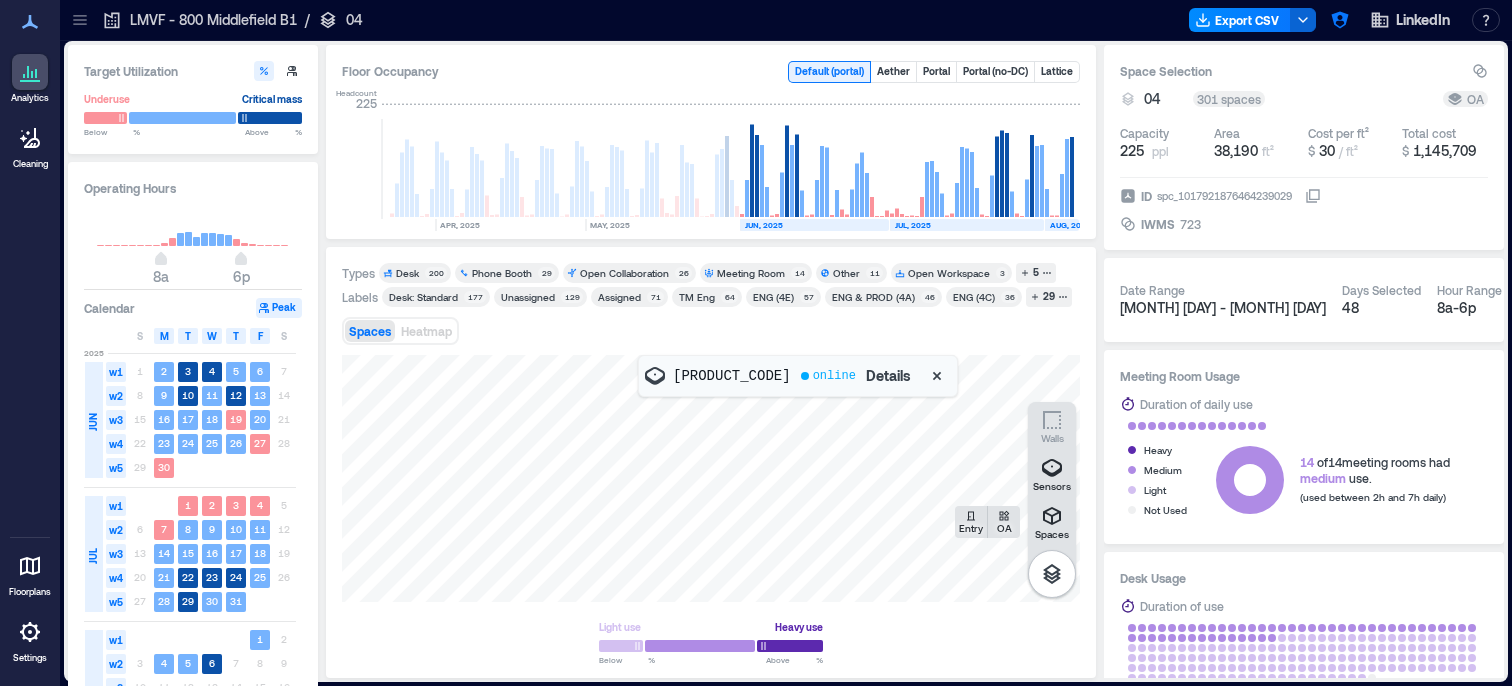 click 